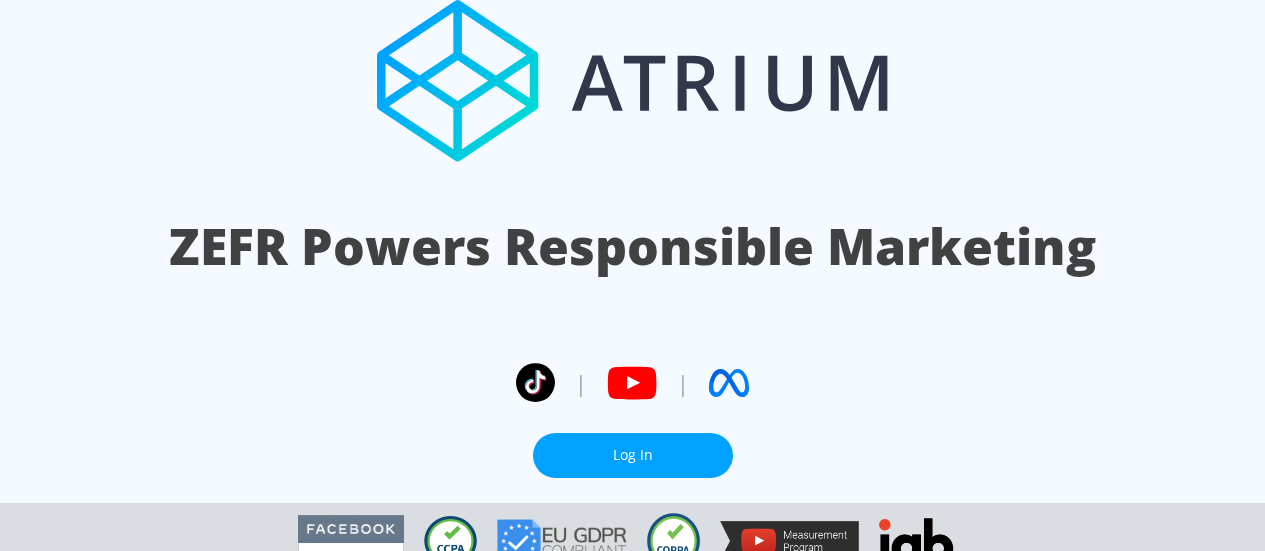 scroll, scrollTop: 0, scrollLeft: 0, axis: both 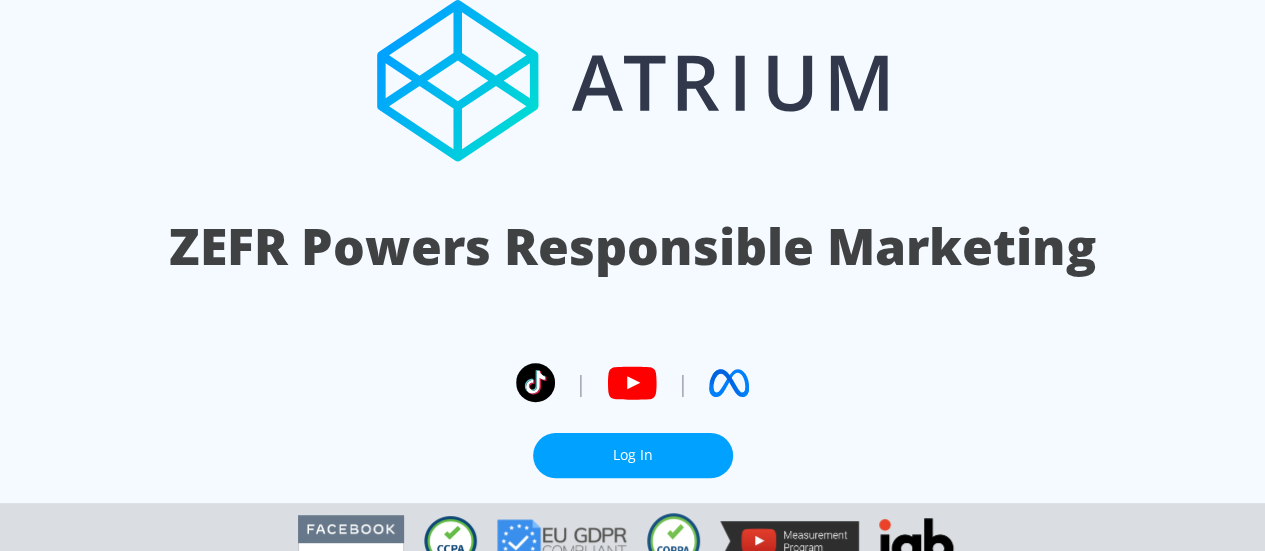 click on "Log In" at bounding box center (633, 455) 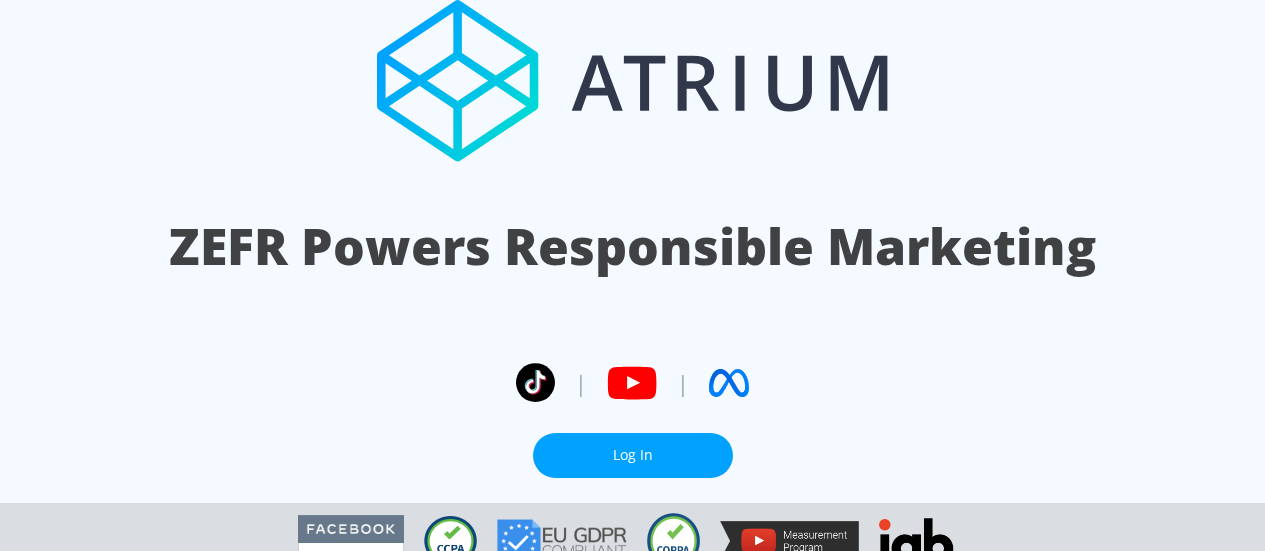 scroll, scrollTop: 0, scrollLeft: 0, axis: both 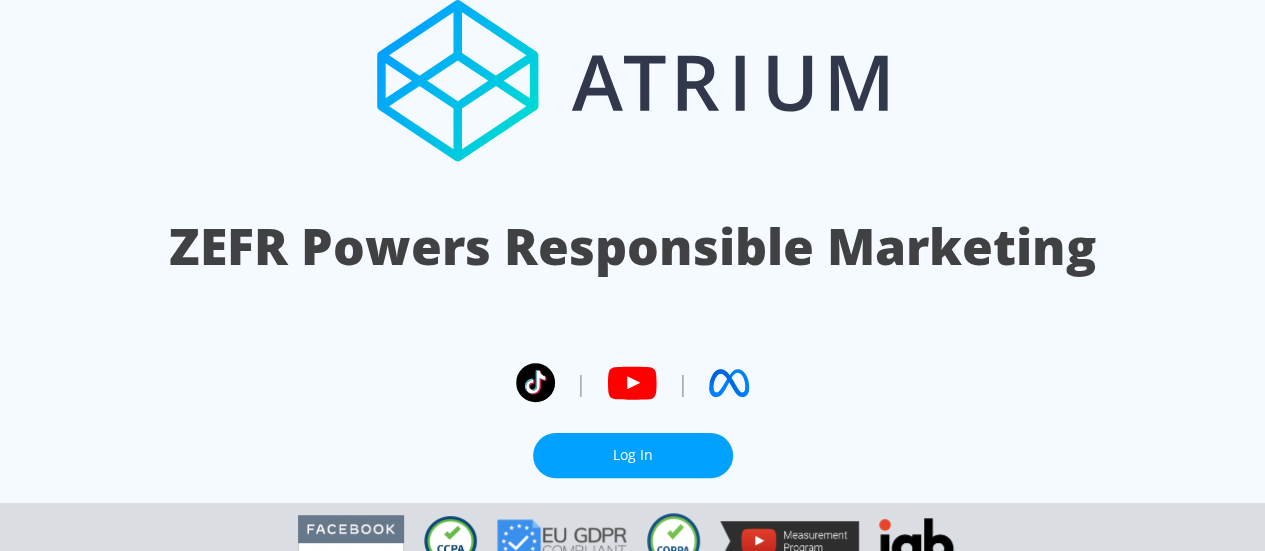 click on "Log In" at bounding box center (633, 455) 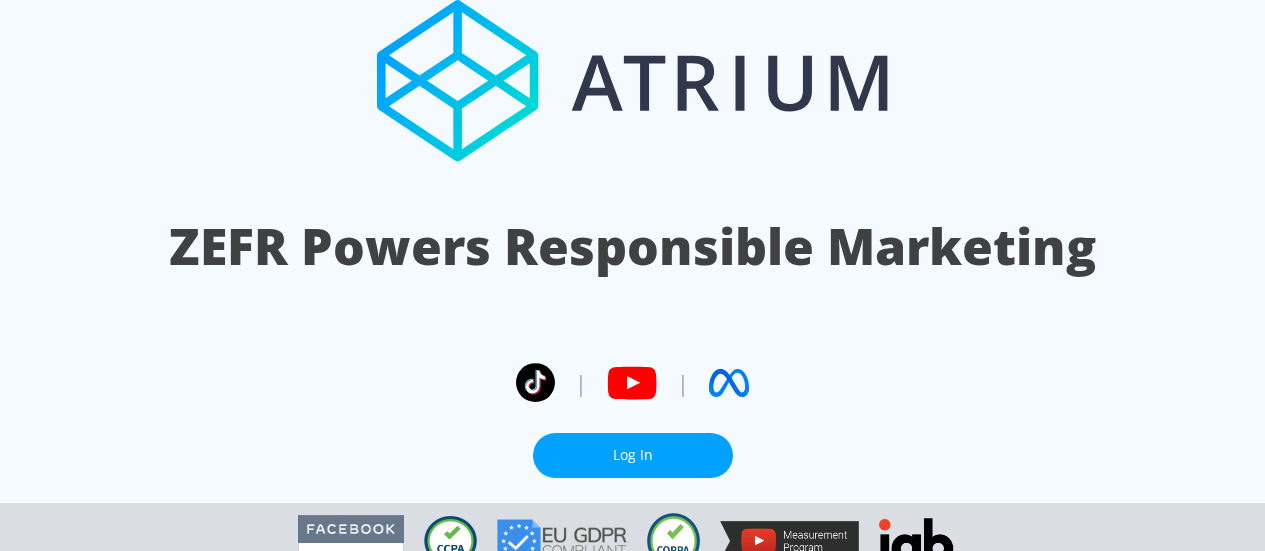 scroll, scrollTop: 0, scrollLeft: 0, axis: both 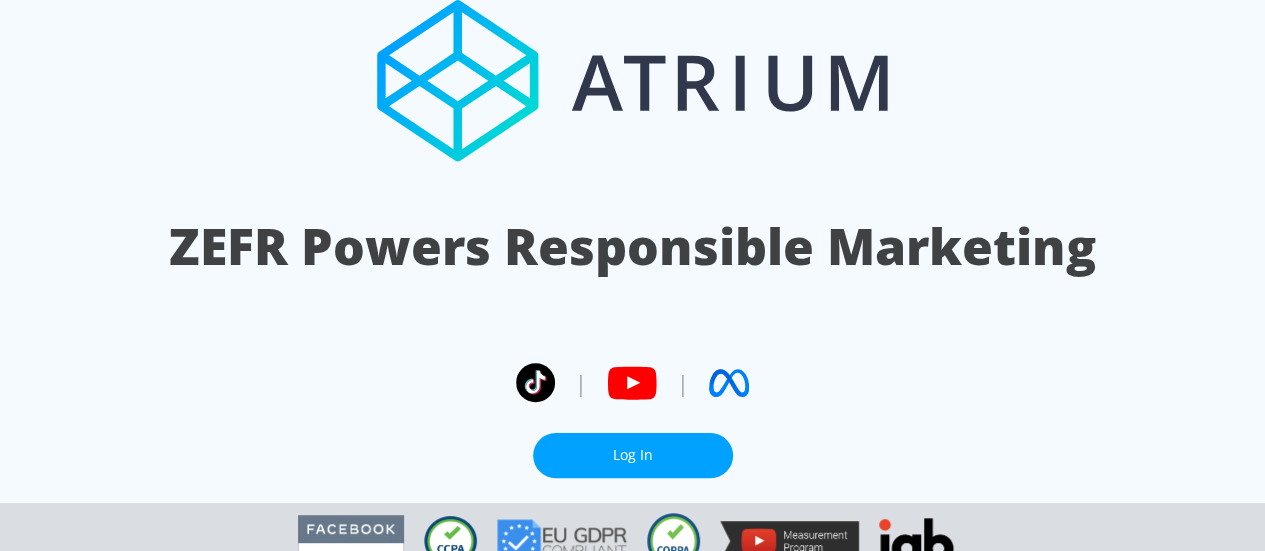 click on "Log In" at bounding box center [633, 455] 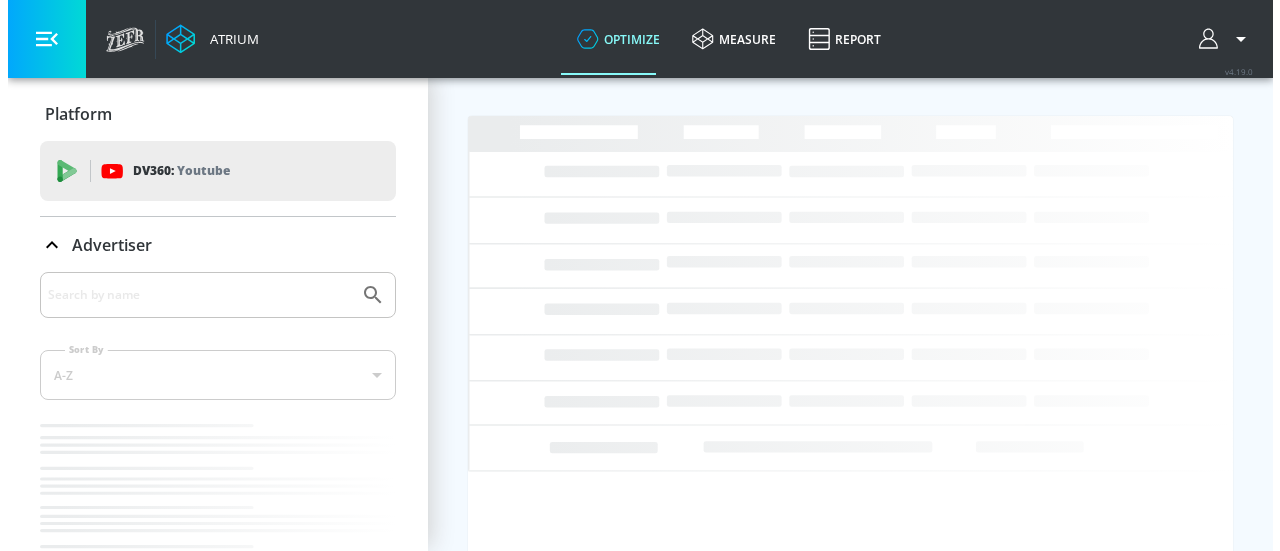 scroll, scrollTop: 0, scrollLeft: 0, axis: both 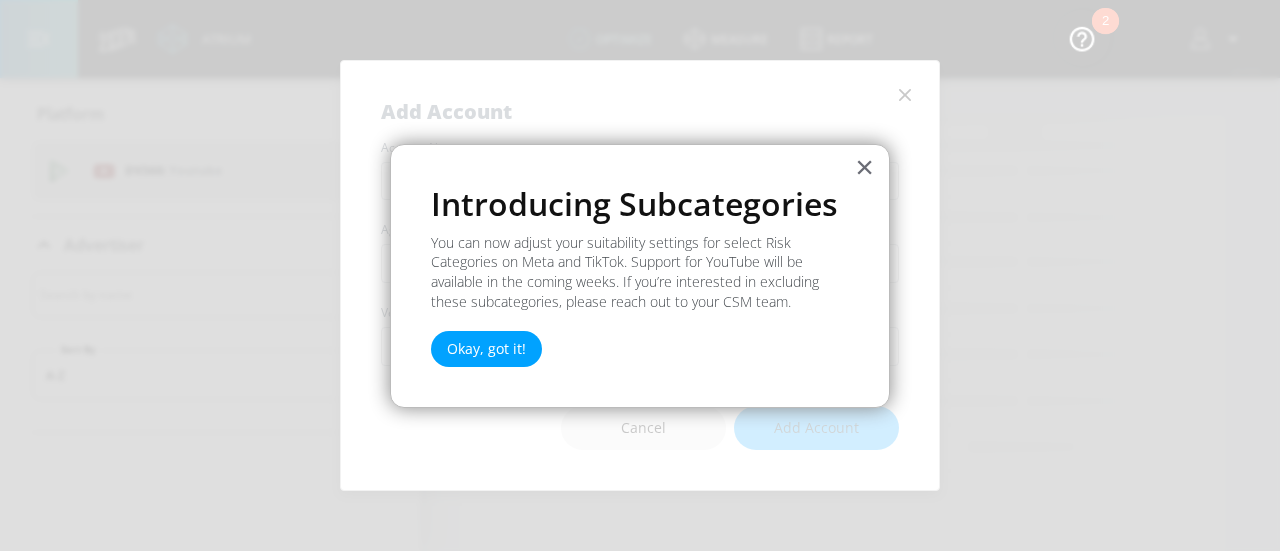 click on "×" at bounding box center [864, 167] 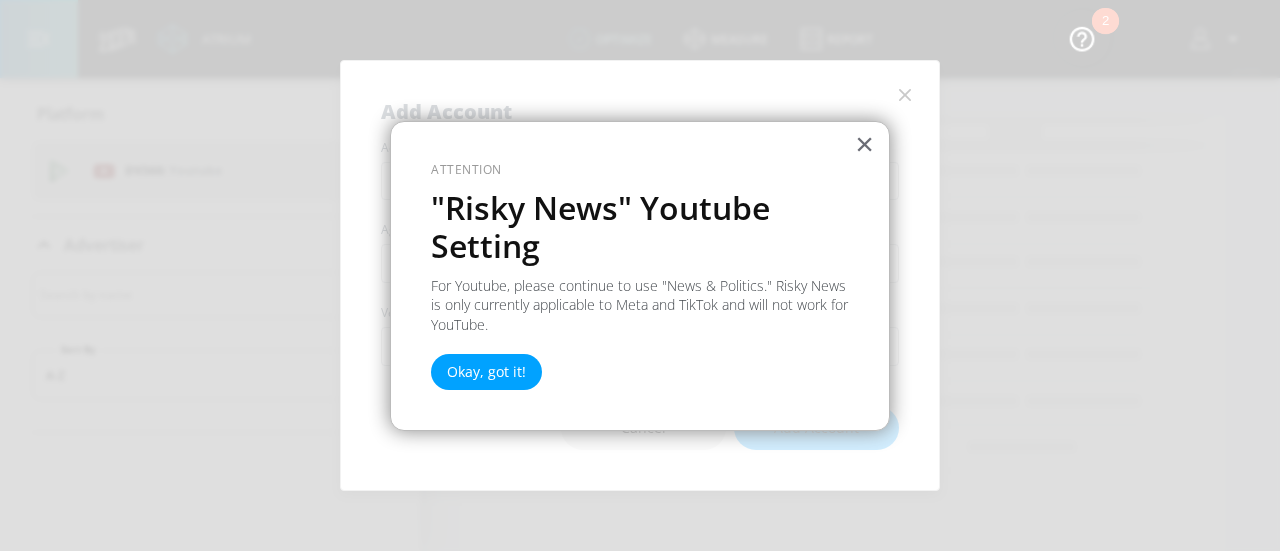 click on "×" at bounding box center [864, 144] 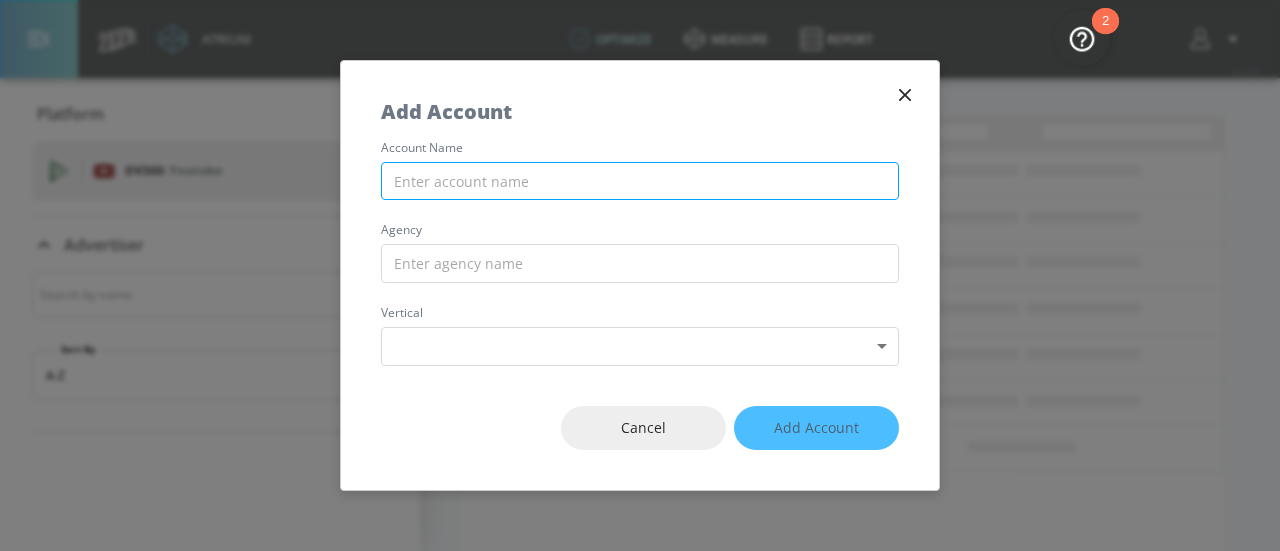 click at bounding box center [640, 181] 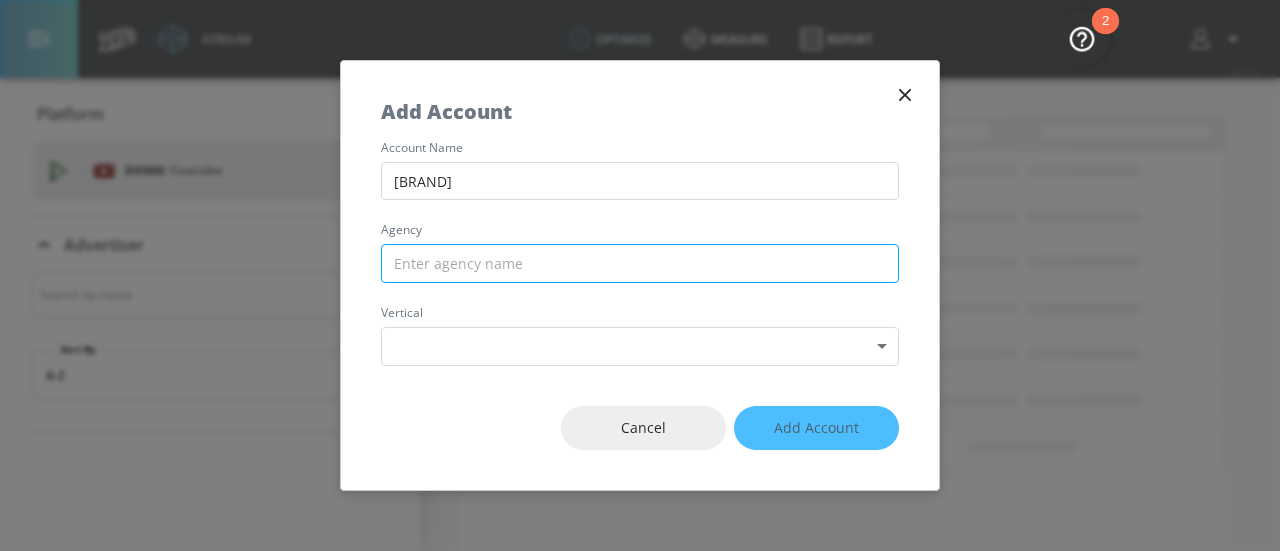 type on "[BRAND]" 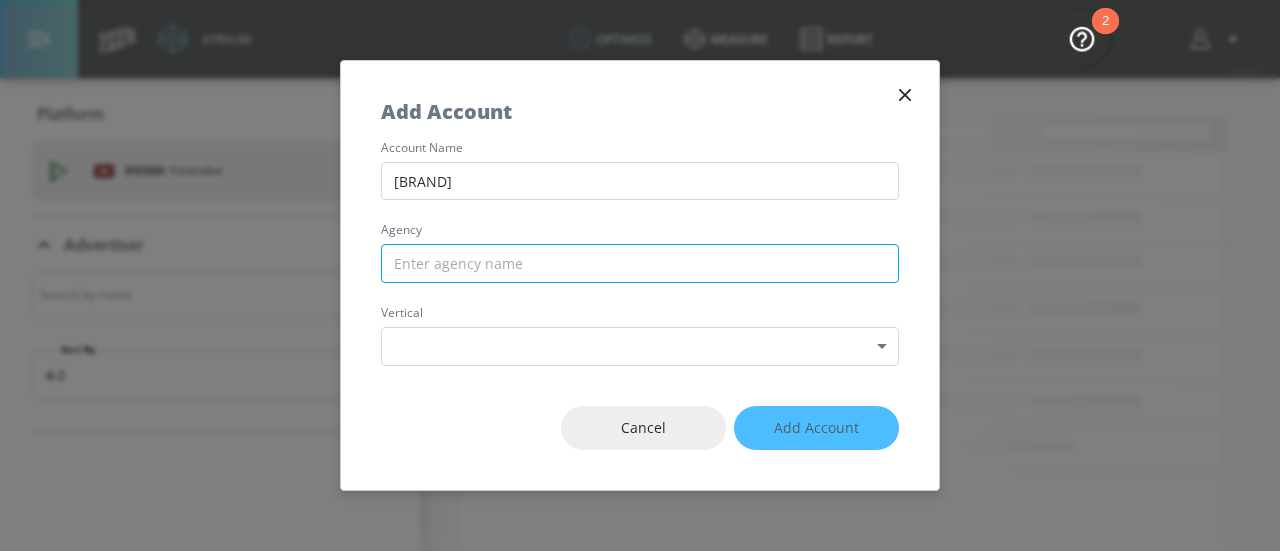 click at bounding box center [640, 263] 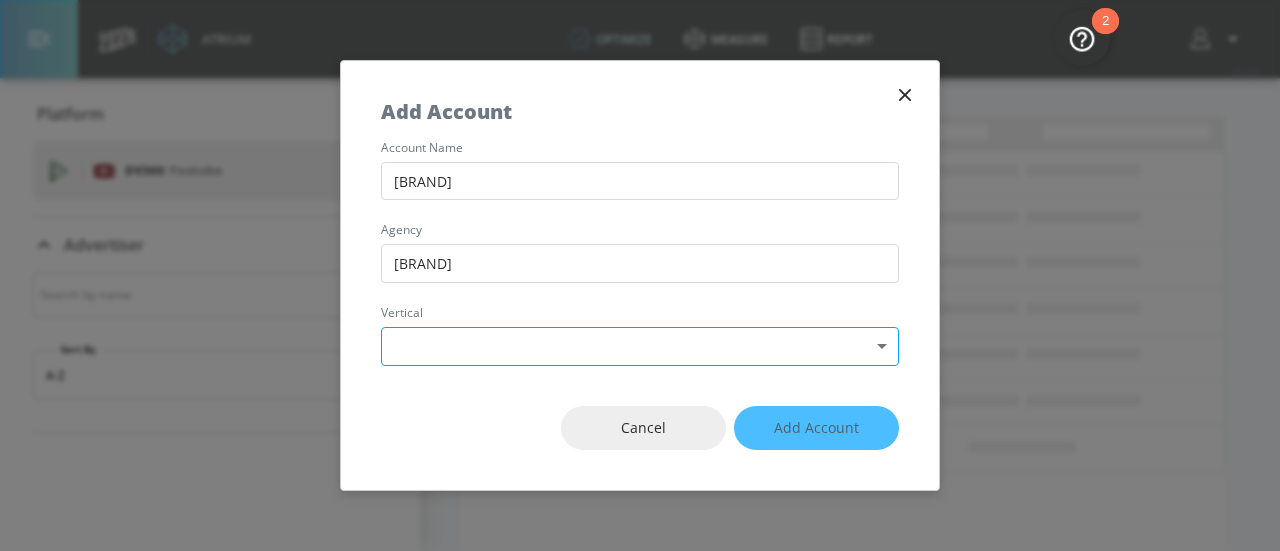 type on "[BRAND]" 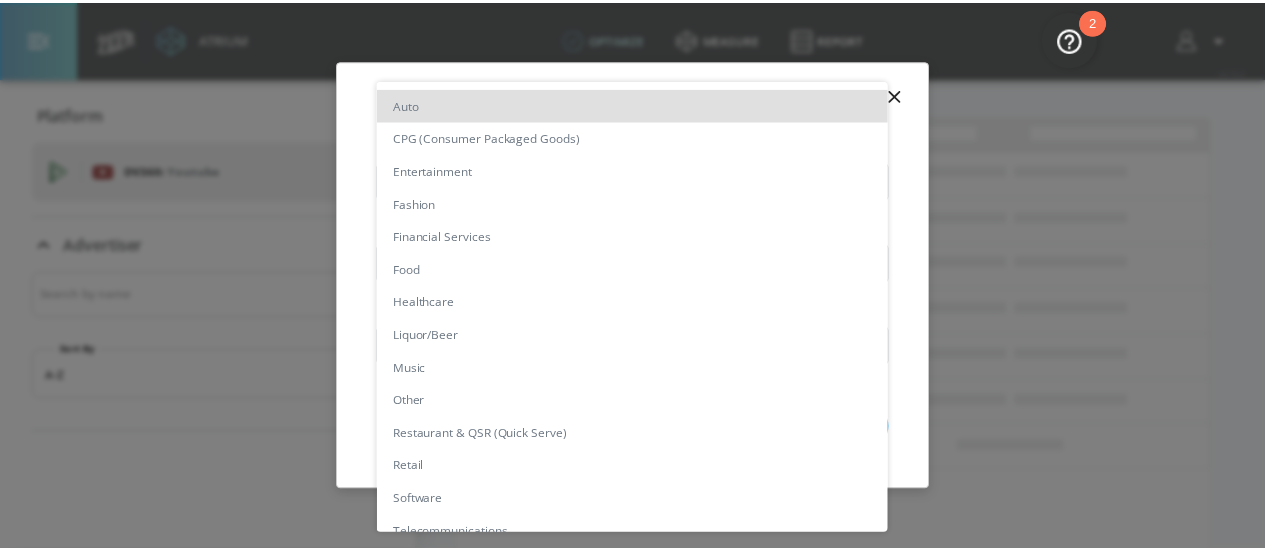 scroll, scrollTop: 0, scrollLeft: 0, axis: both 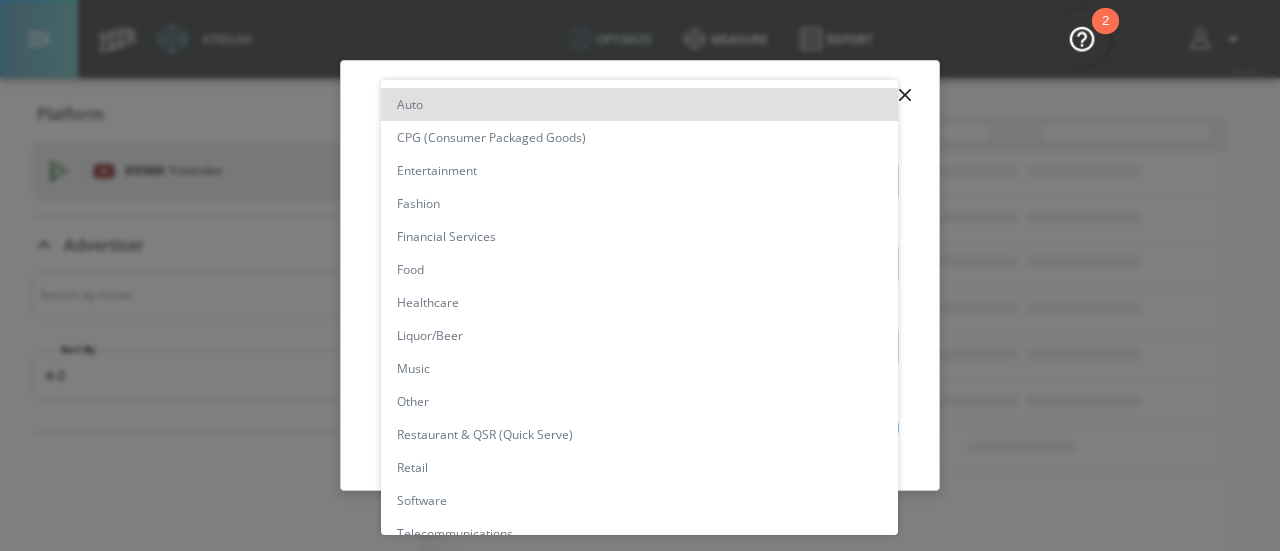 click on "Food" at bounding box center (639, 269) 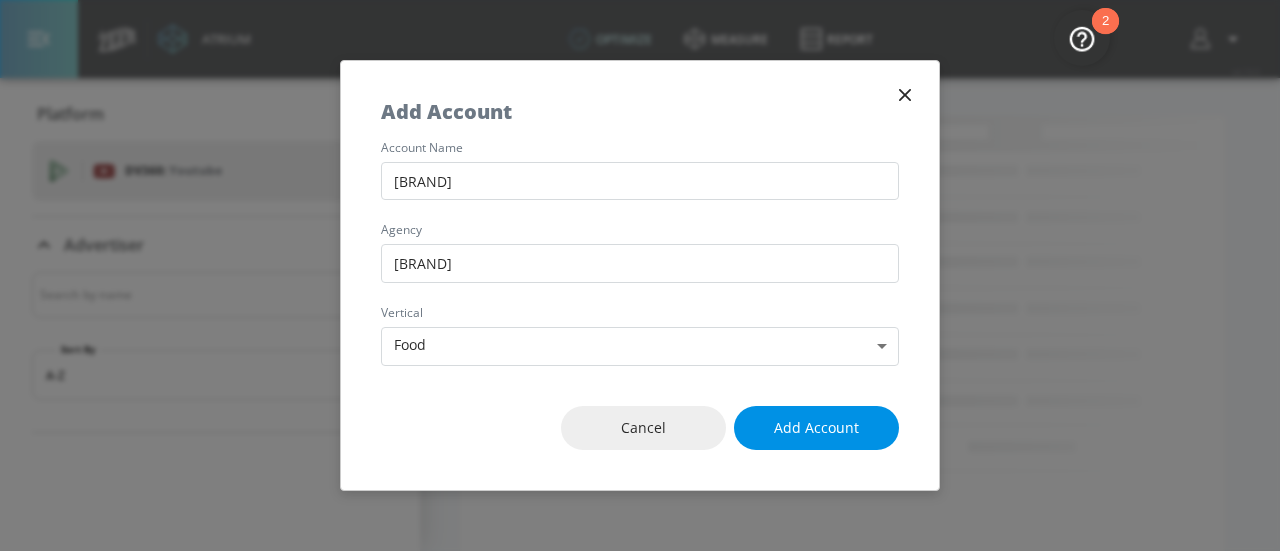 click on "Add Account" at bounding box center [816, 428] 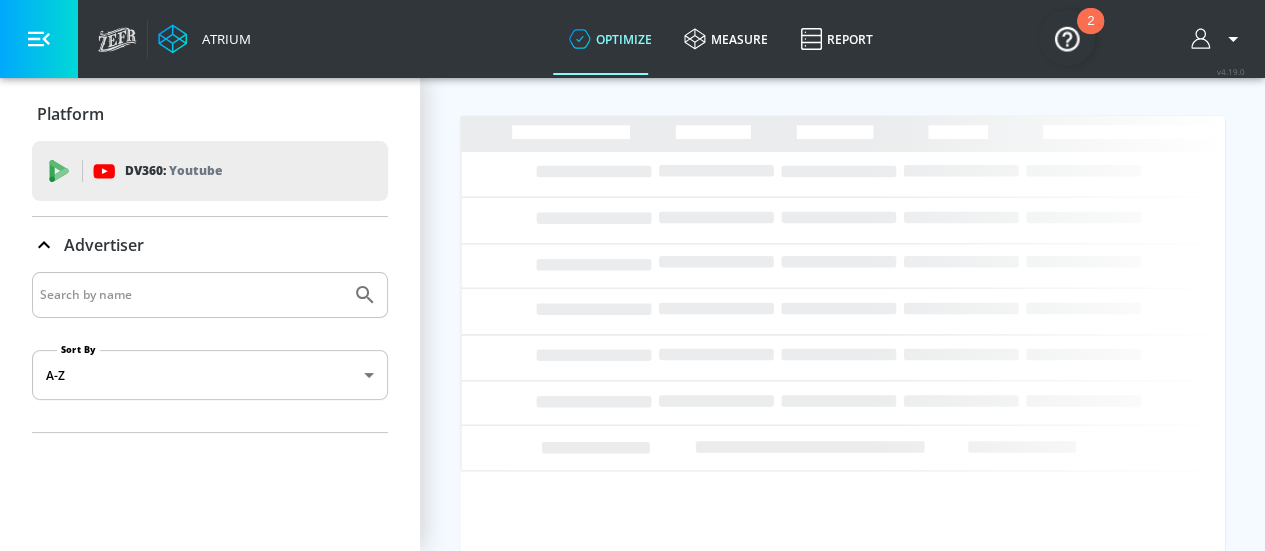 click at bounding box center [1218, 39] 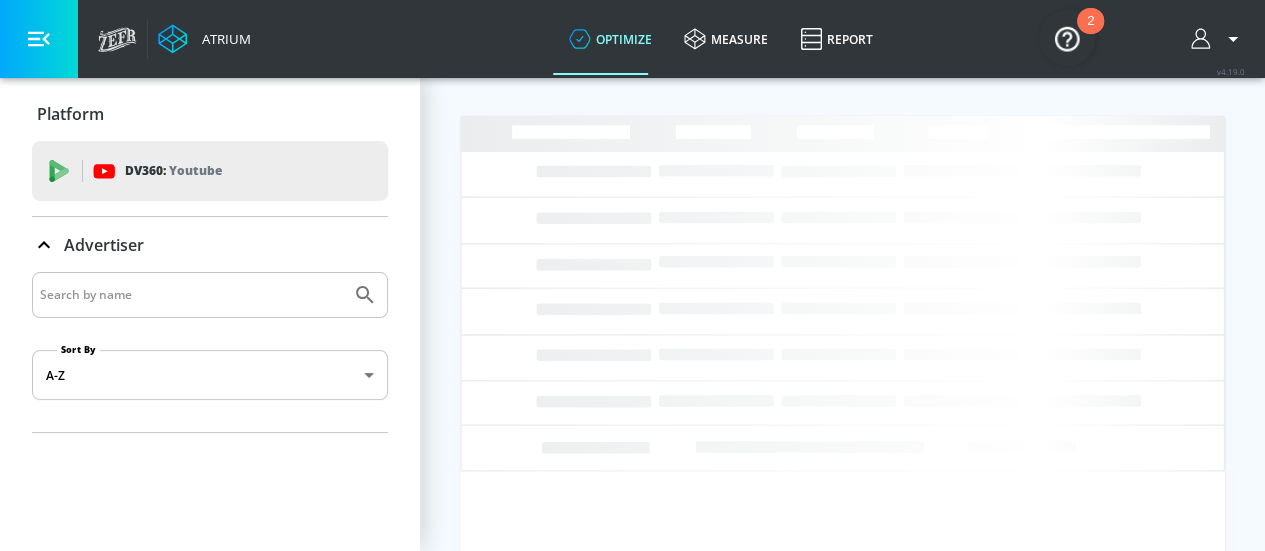 click at bounding box center [1218, 39] 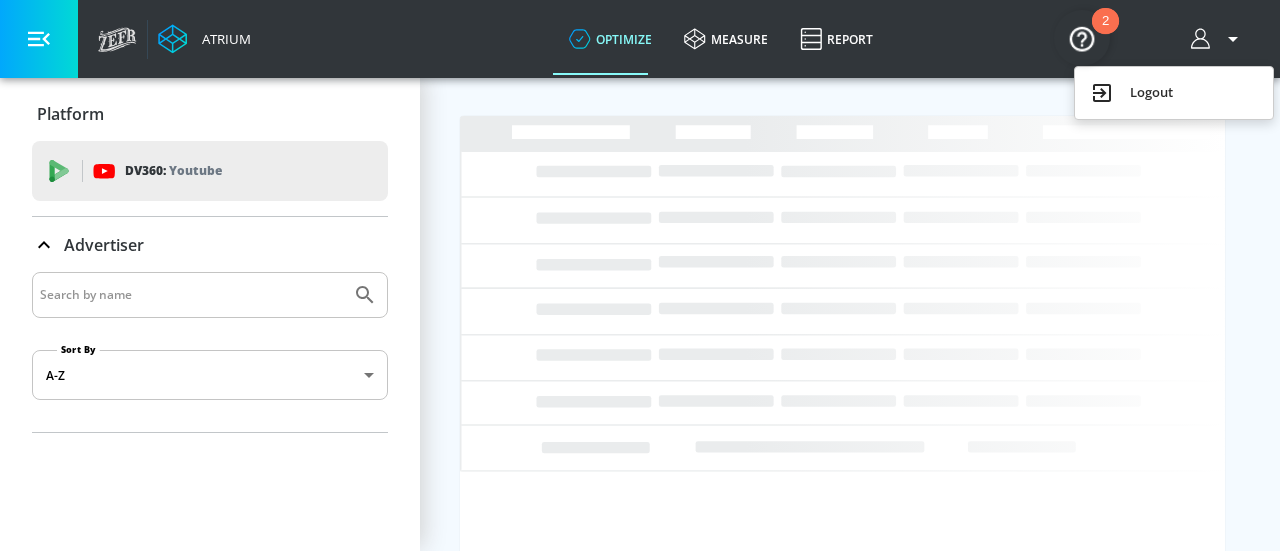 click at bounding box center (640, 275) 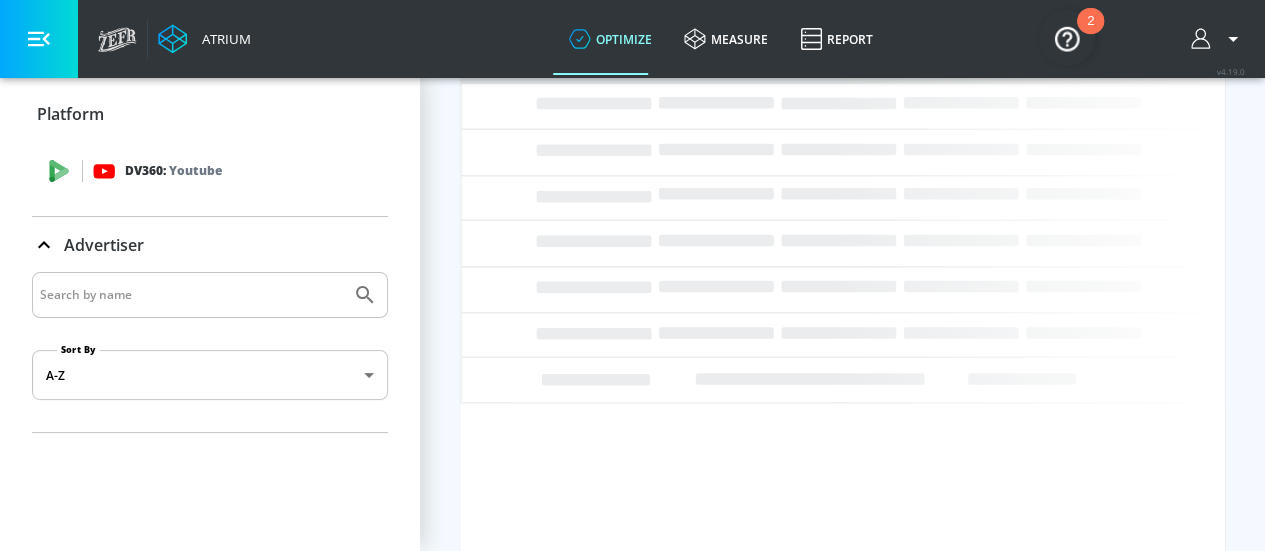 scroll, scrollTop: 0, scrollLeft: 0, axis: both 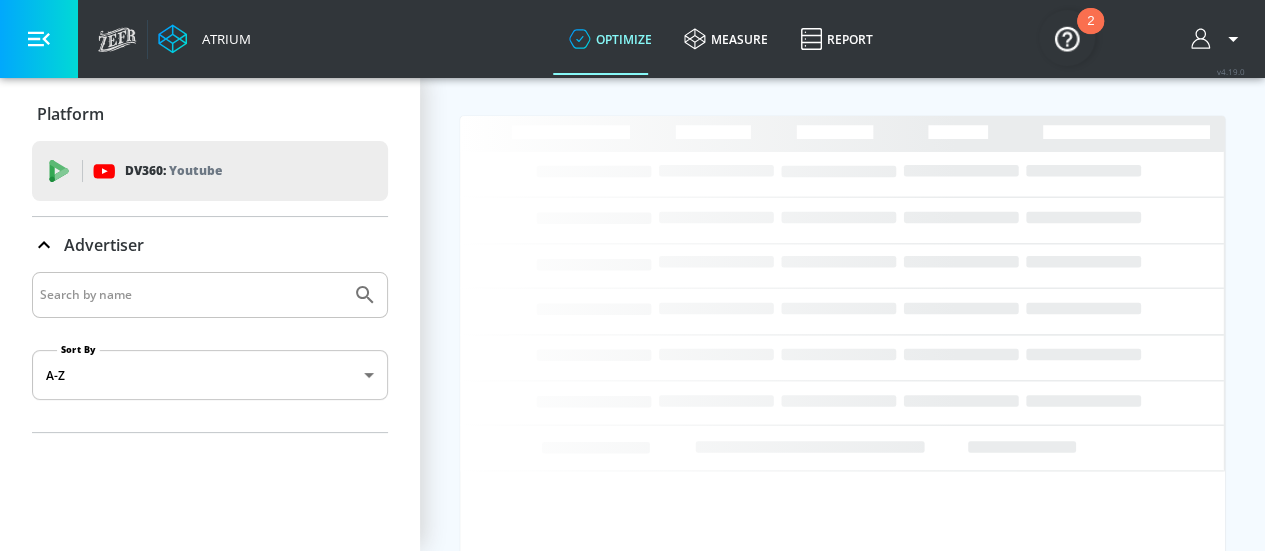 click at bounding box center [1067, 38] 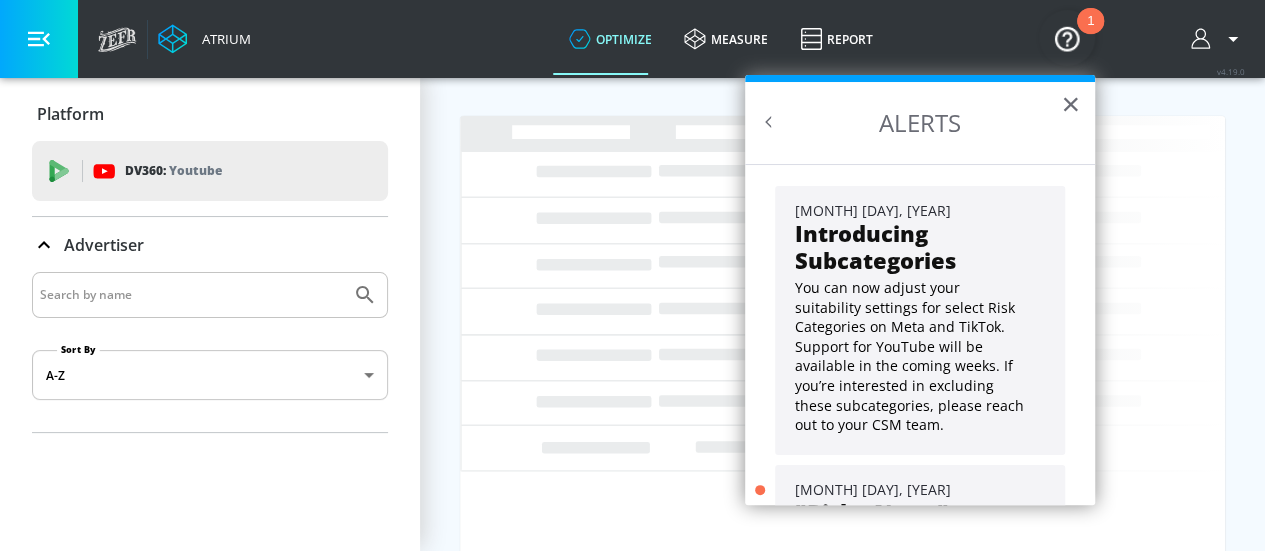 scroll, scrollTop: 179, scrollLeft: 0, axis: vertical 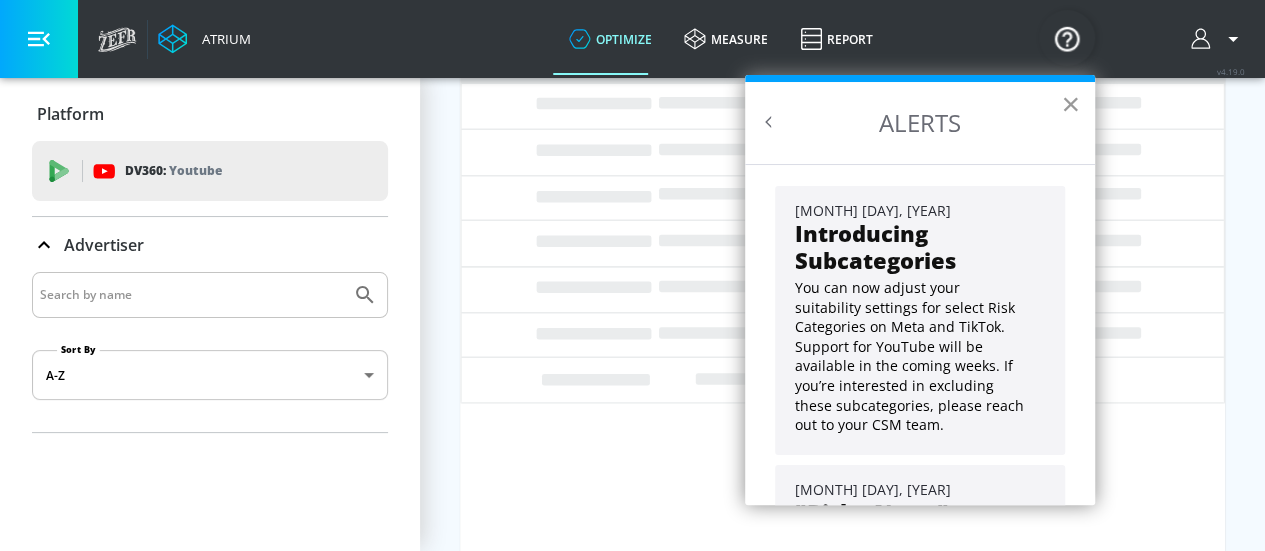 click on "×" at bounding box center [1070, 104] 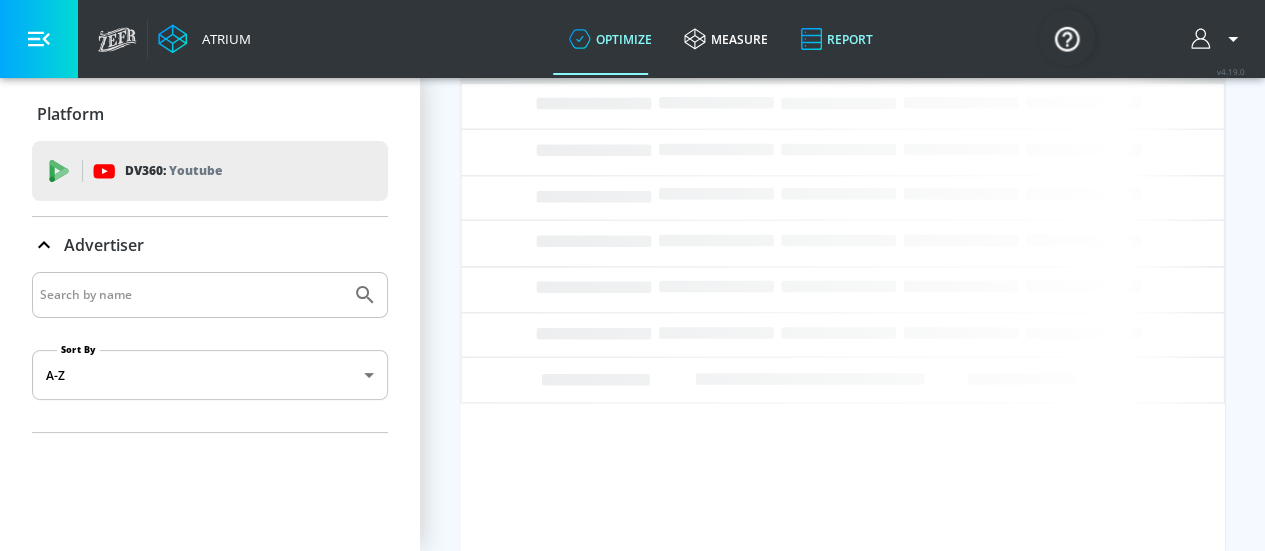 click 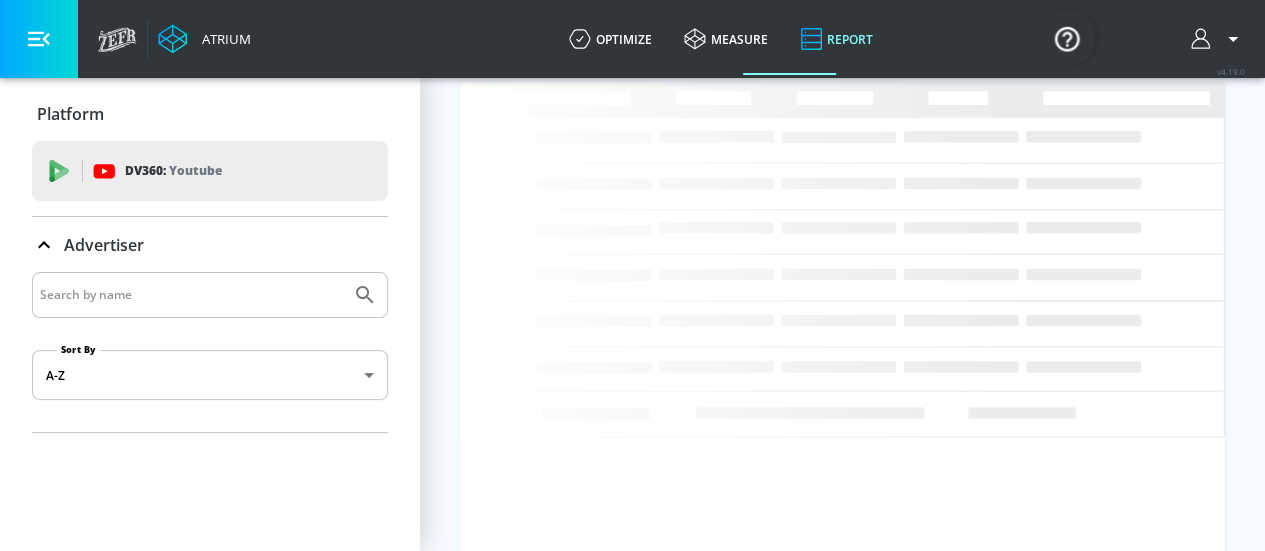 scroll, scrollTop: 0, scrollLeft: 0, axis: both 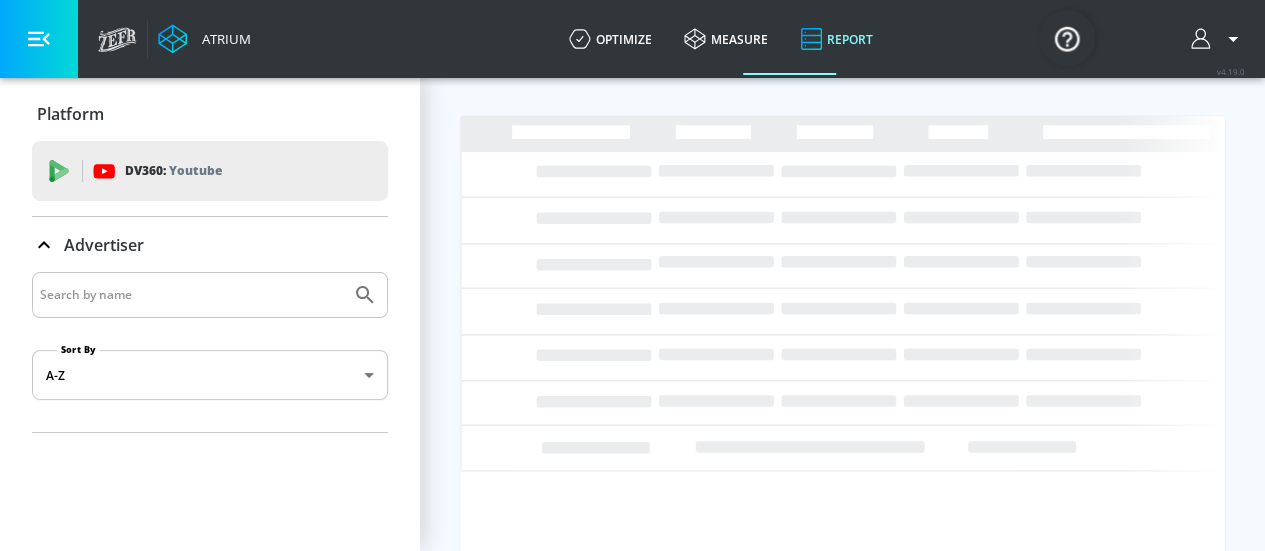 click at bounding box center [39, 39] 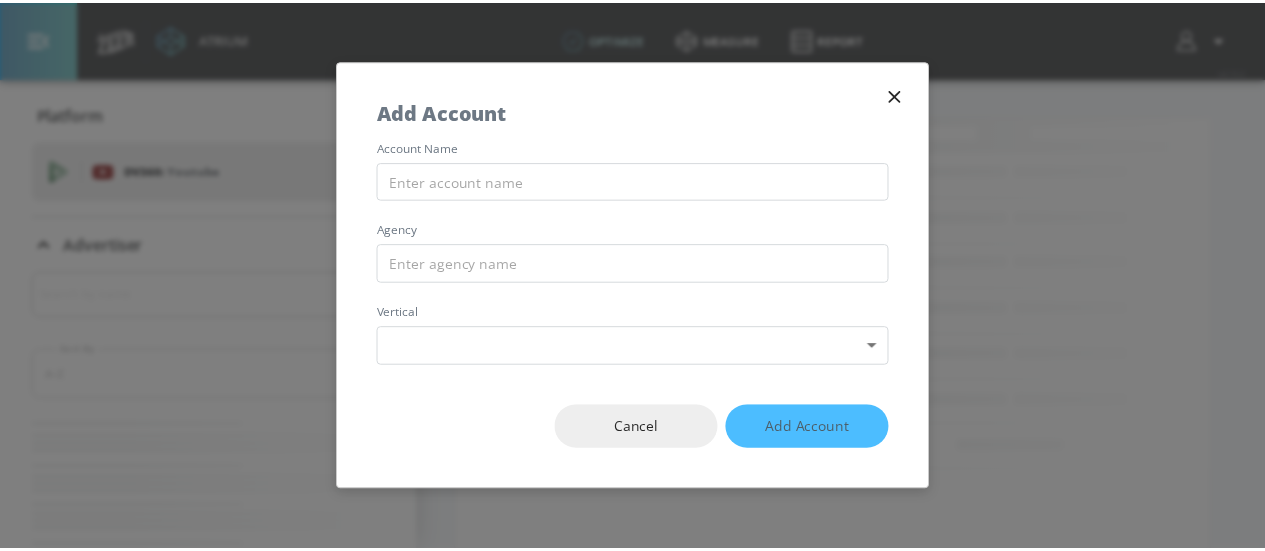 scroll, scrollTop: 0, scrollLeft: 0, axis: both 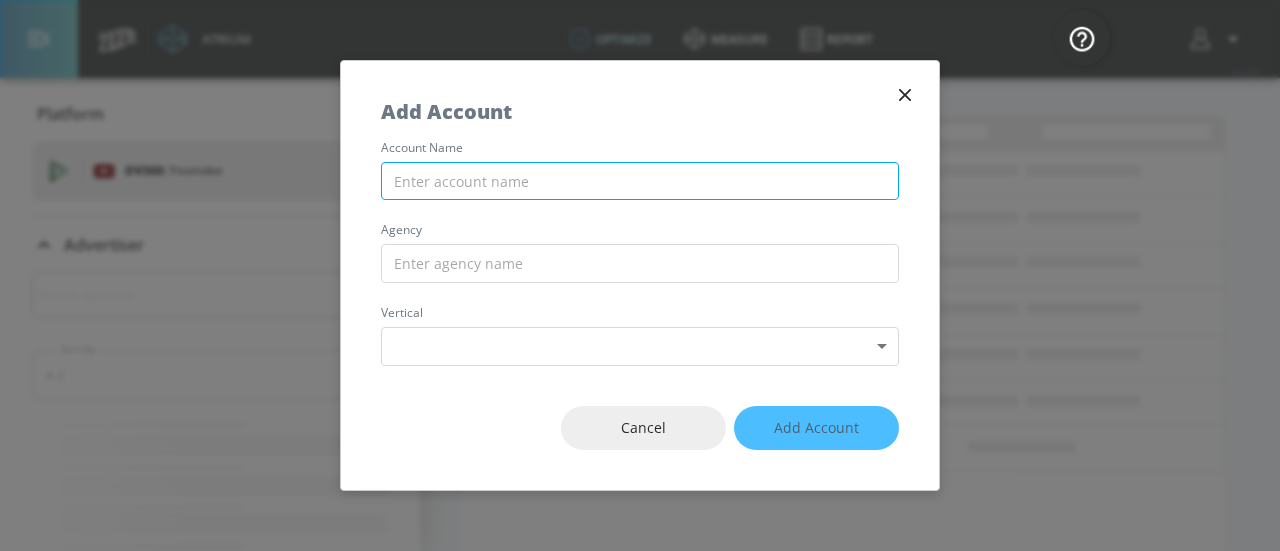click at bounding box center (640, 181) 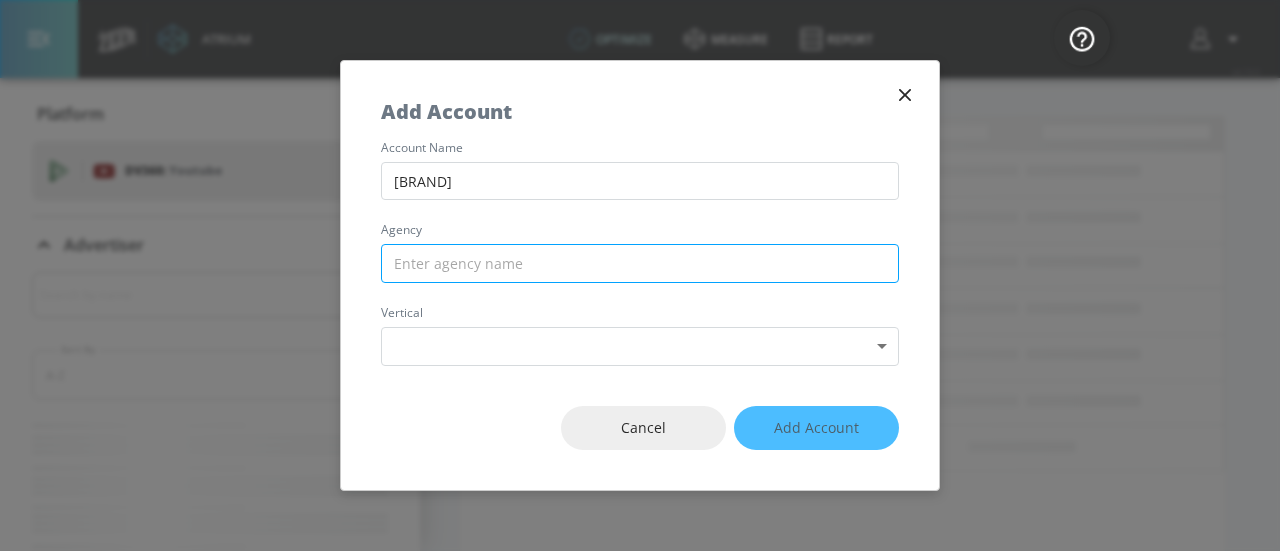 type on "[BRAND]" 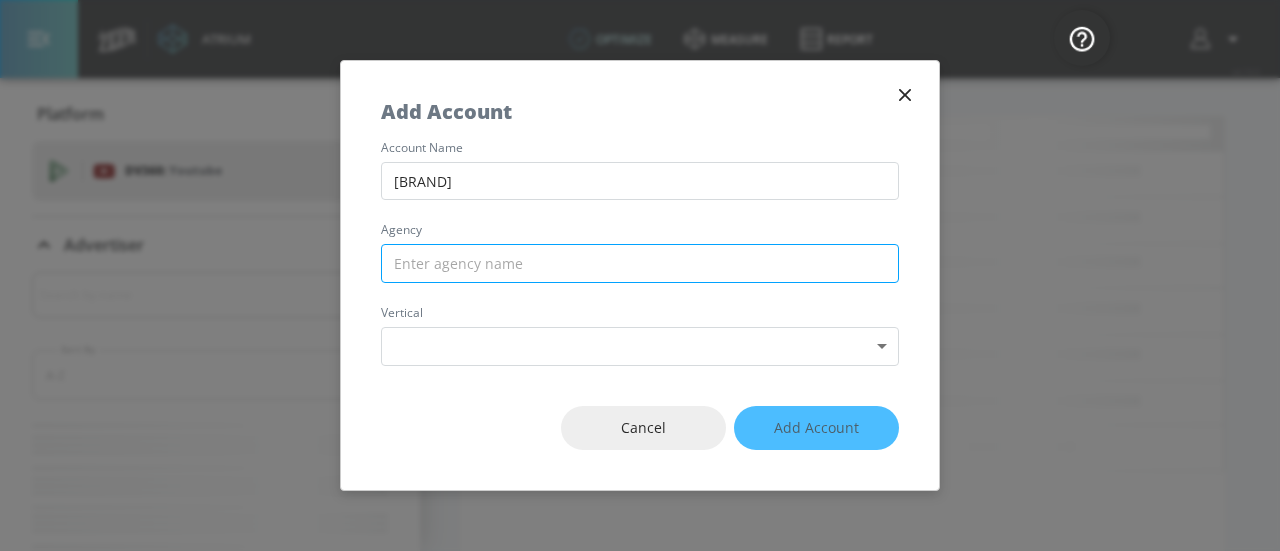 click at bounding box center (640, 263) 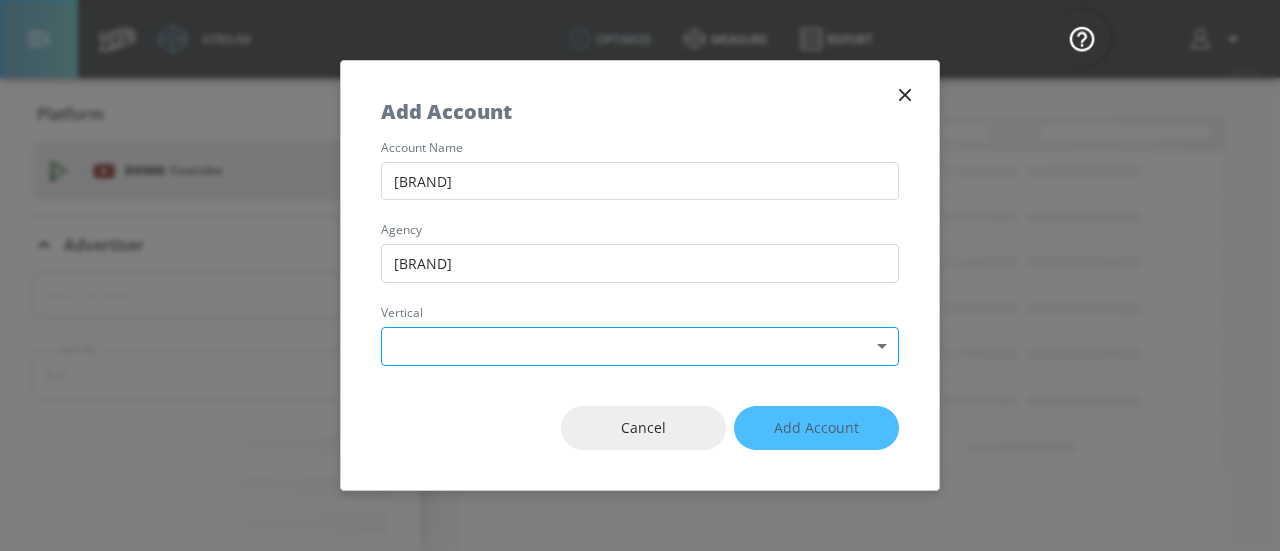type on "[BRAND]" 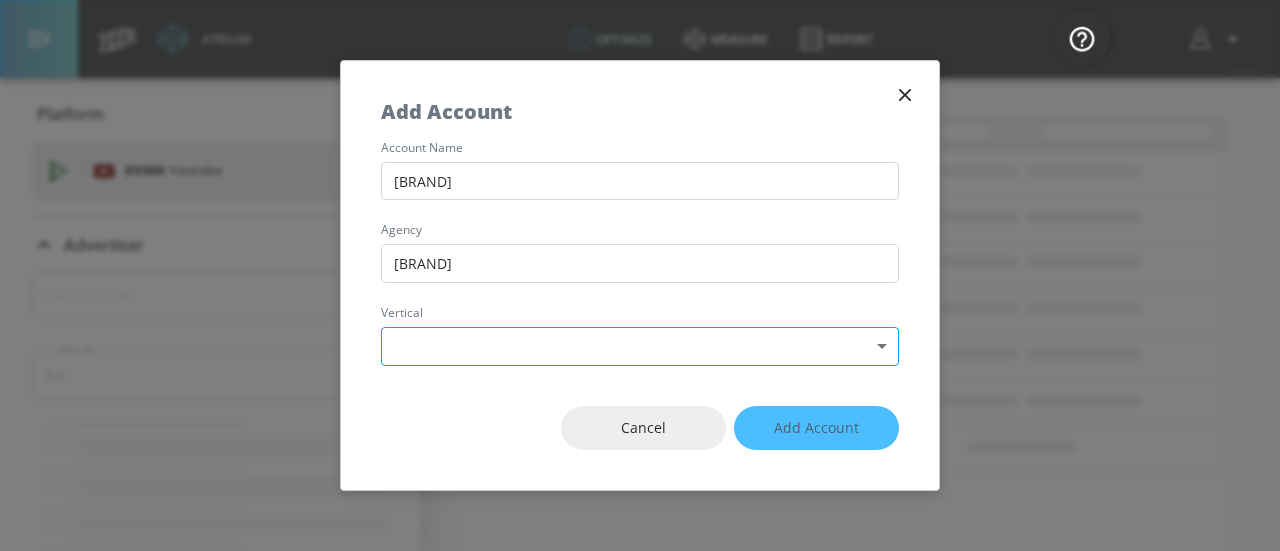 click on "Atrium optimize measure Report optimize measure Report v 4.19.0 Platform DV360:   Youtube DV360:   Youtube Advertiser Sort By A-Z asc ​ Loading... Loading... Add Account account name [BRAND] agency [BRAND] vertical Select Vertical ​ Cancel Add Account" at bounding box center [640, 291] 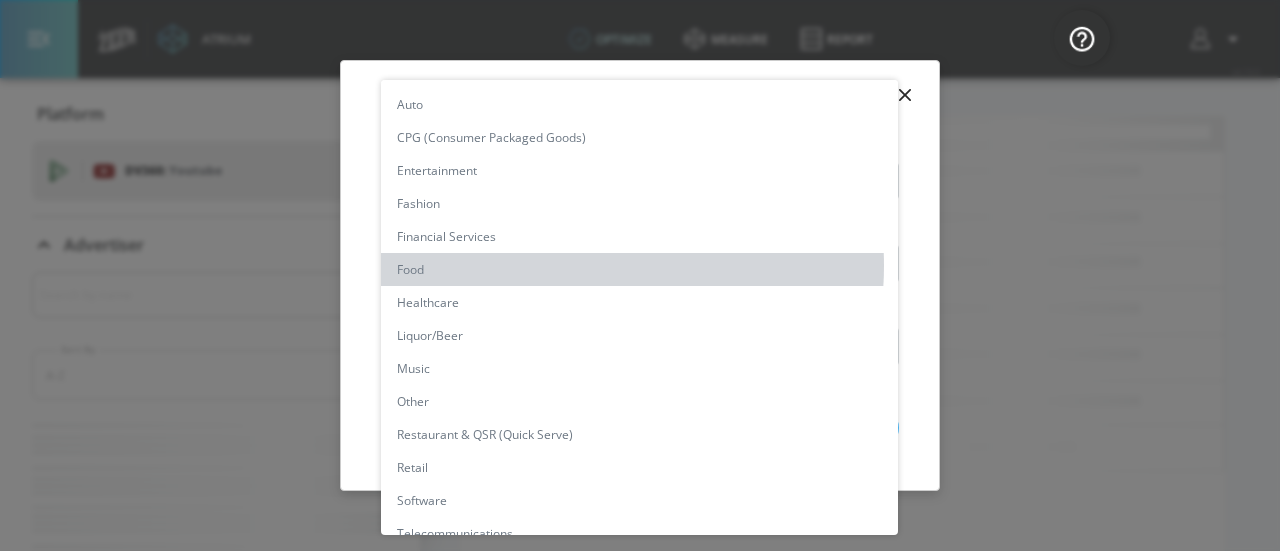 click on "Food" at bounding box center (639, 269) 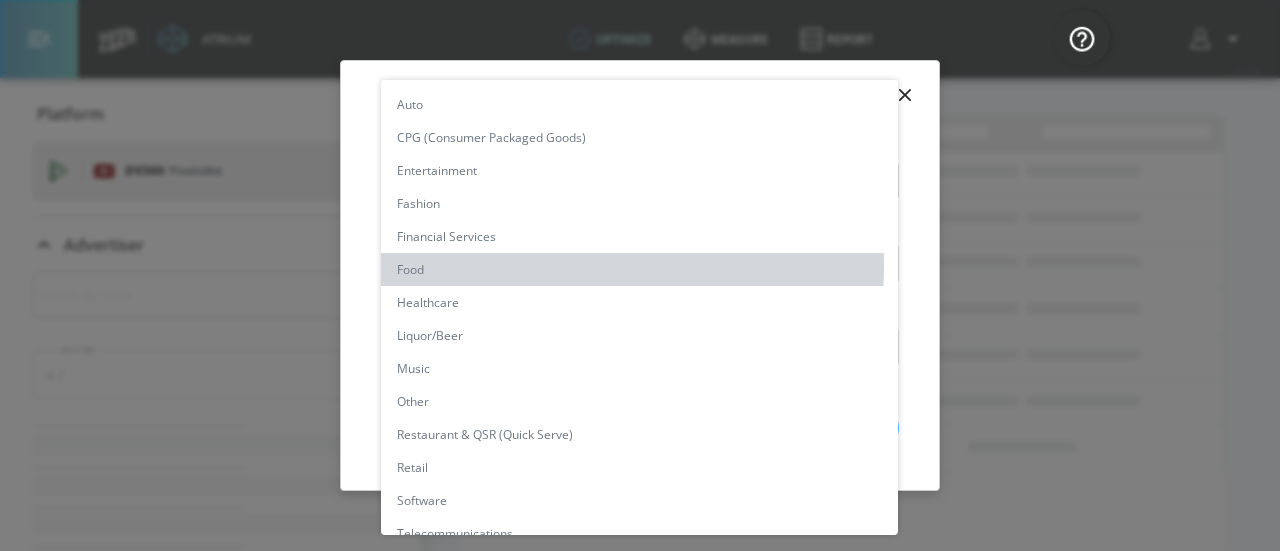 type on "[object Object]" 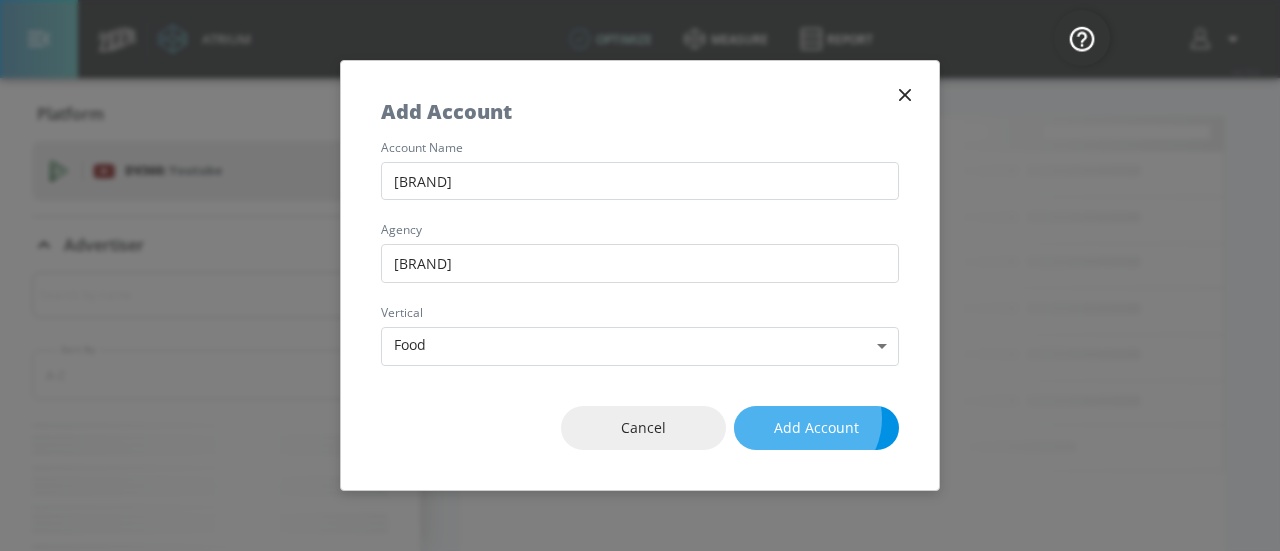 click on "Add Account" at bounding box center (816, 428) 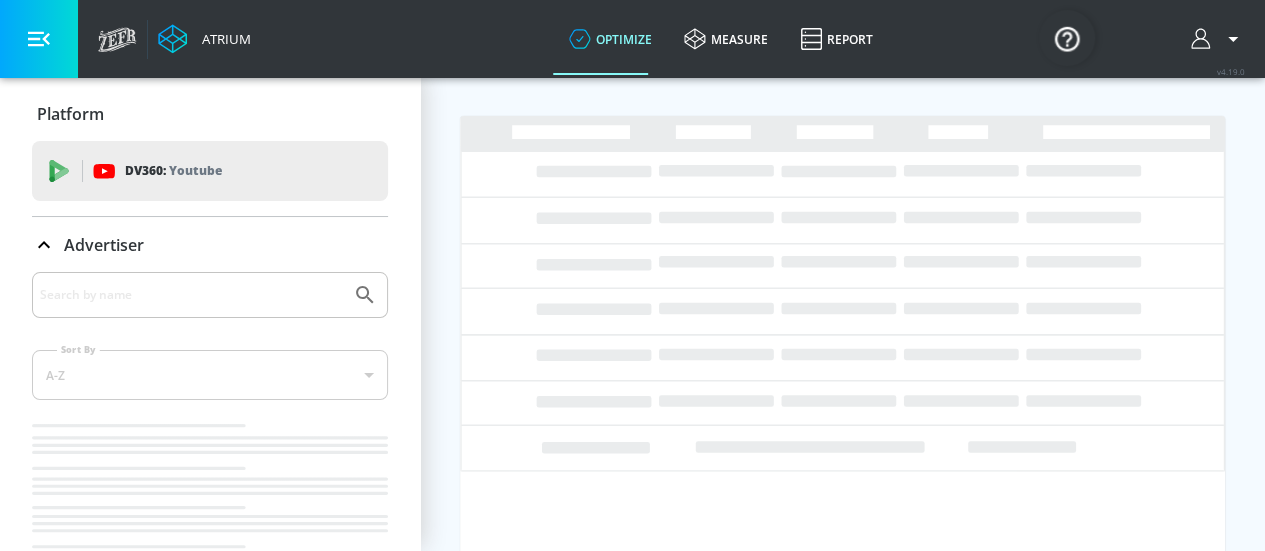 click at bounding box center [1067, 38] 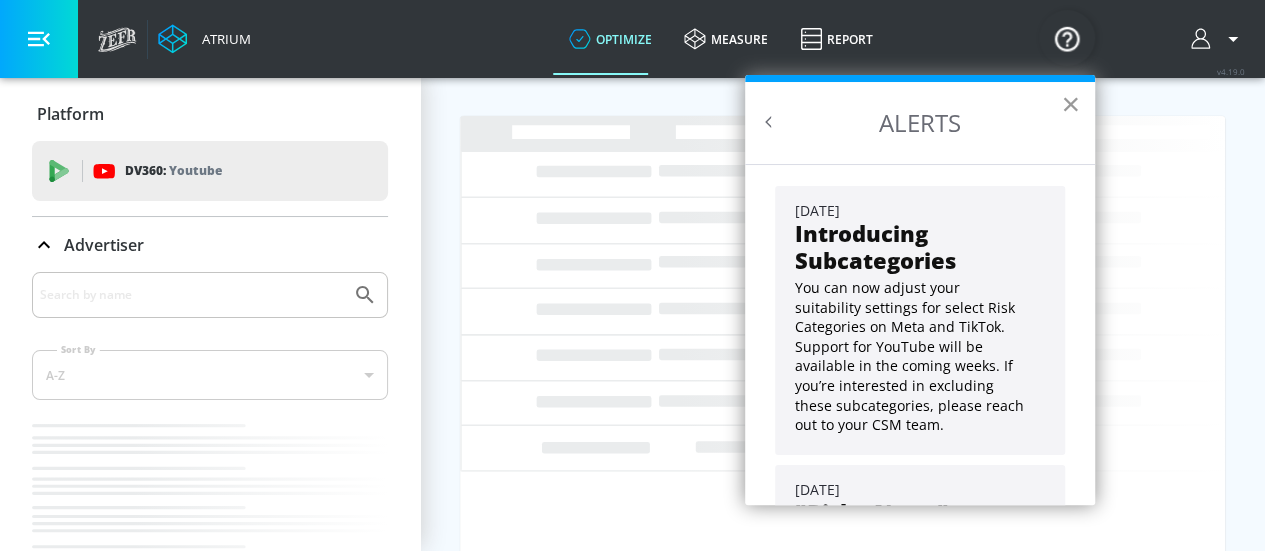 click on "×" at bounding box center [1070, 104] 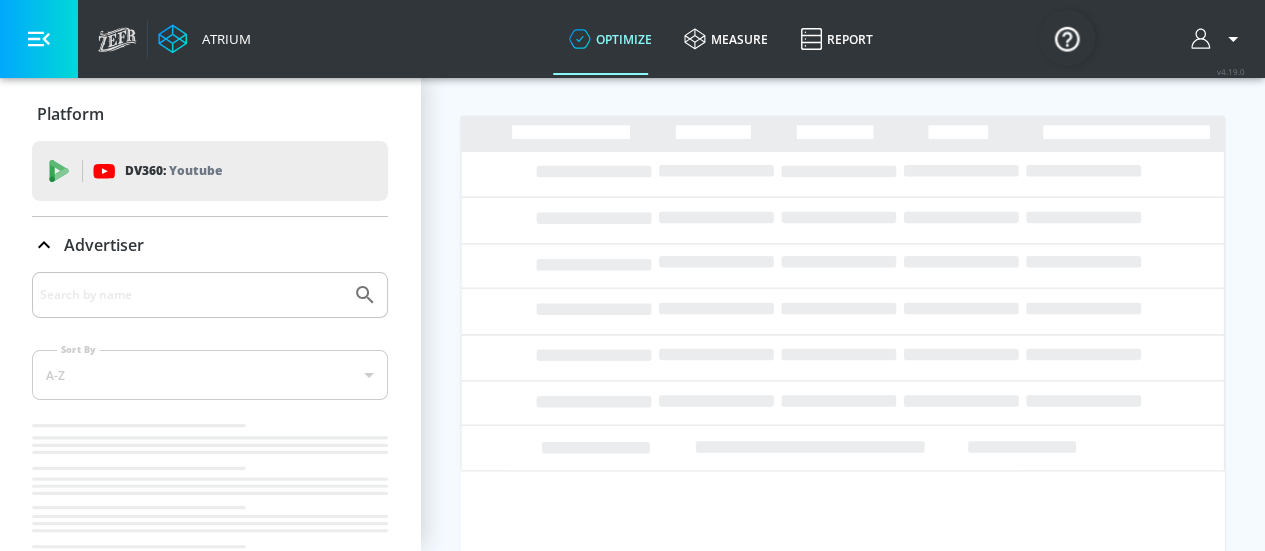 scroll, scrollTop: 68, scrollLeft: 0, axis: vertical 